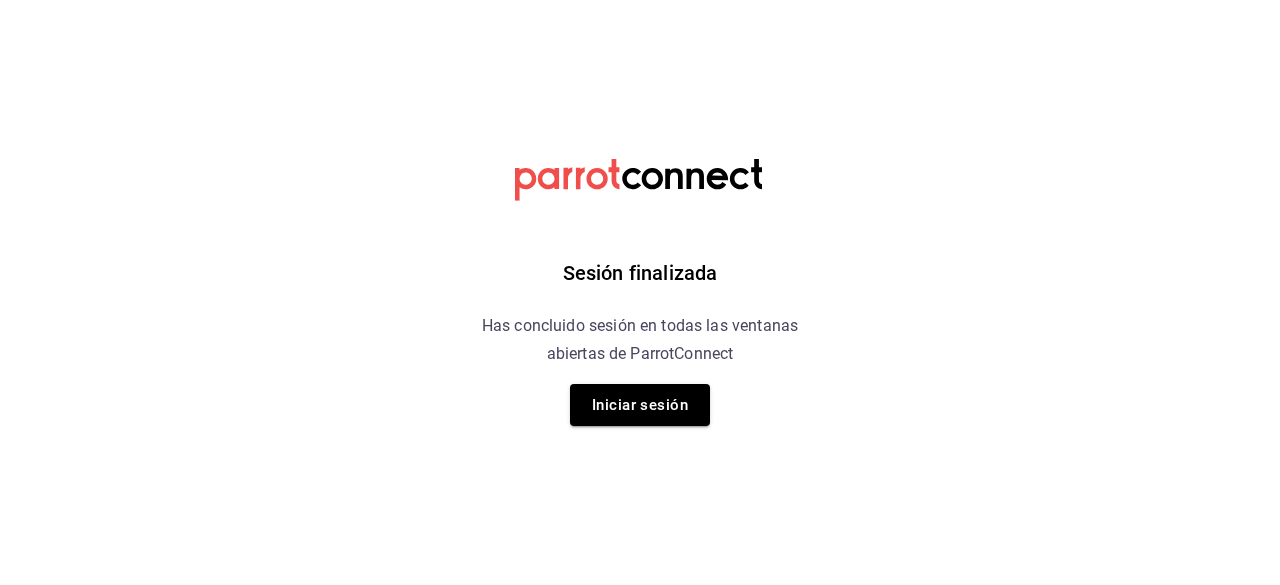 scroll, scrollTop: 0, scrollLeft: 0, axis: both 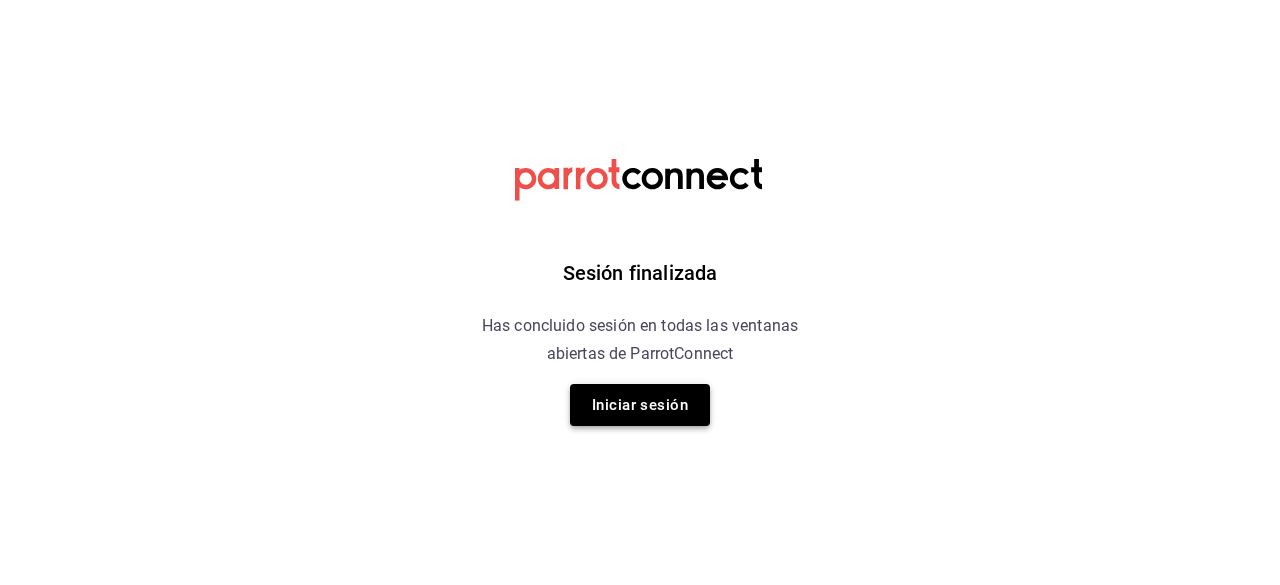 click on "Iniciar sesión" at bounding box center [640, 405] 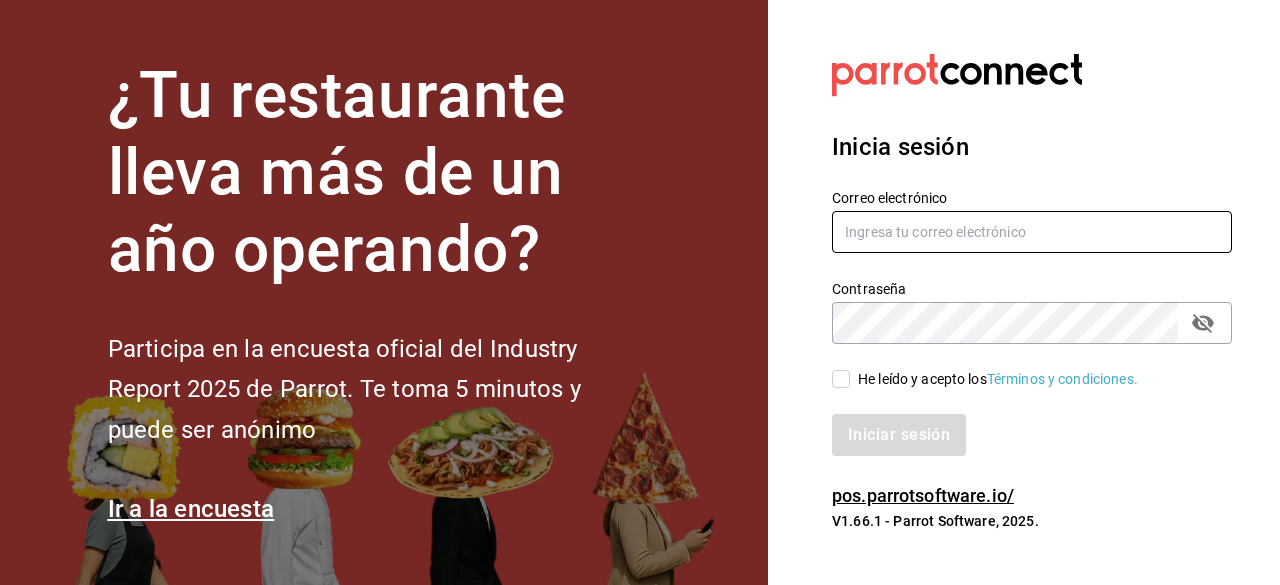 click at bounding box center (1032, 232) 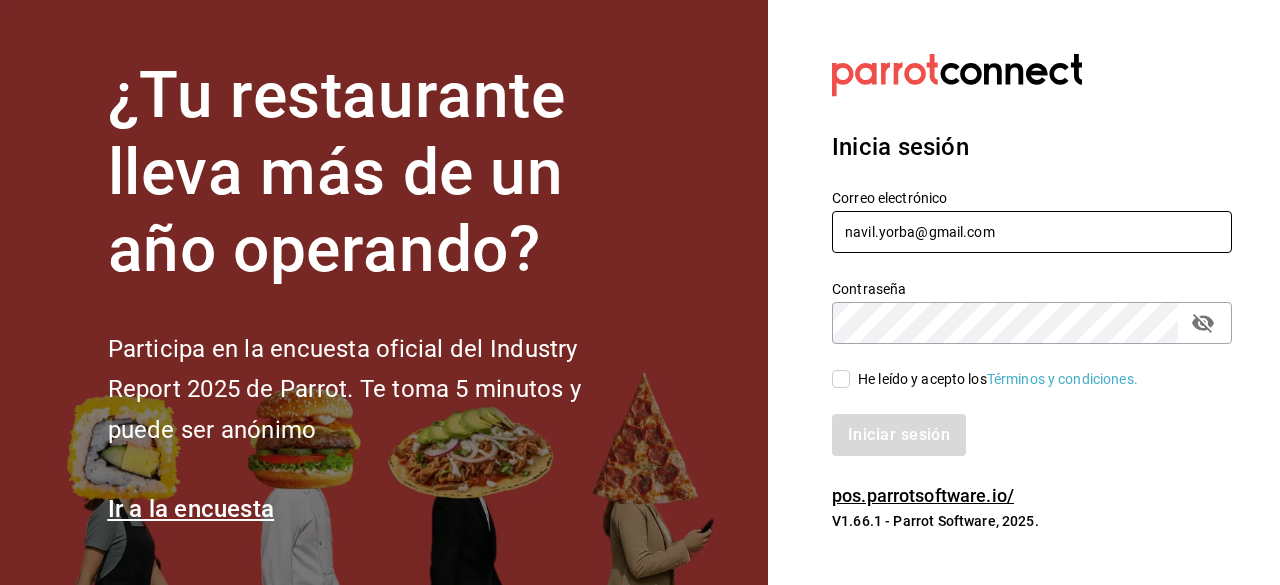 type on "navil.yorba@gmail.com" 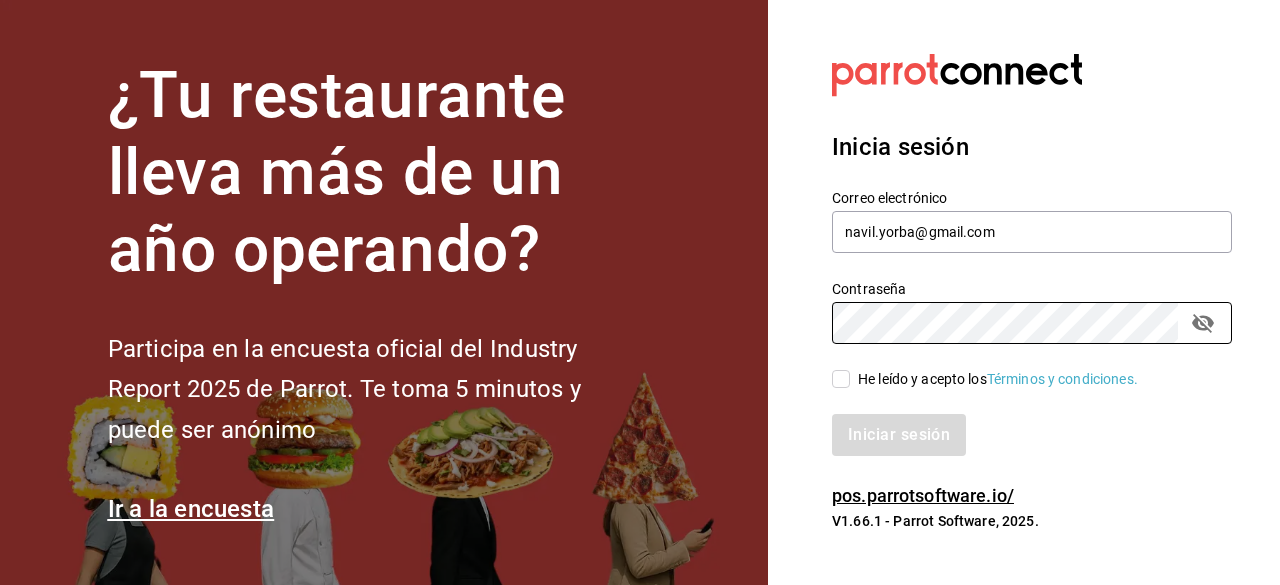 click on "He leído y acepto los  Términos y condiciones." at bounding box center [841, 379] 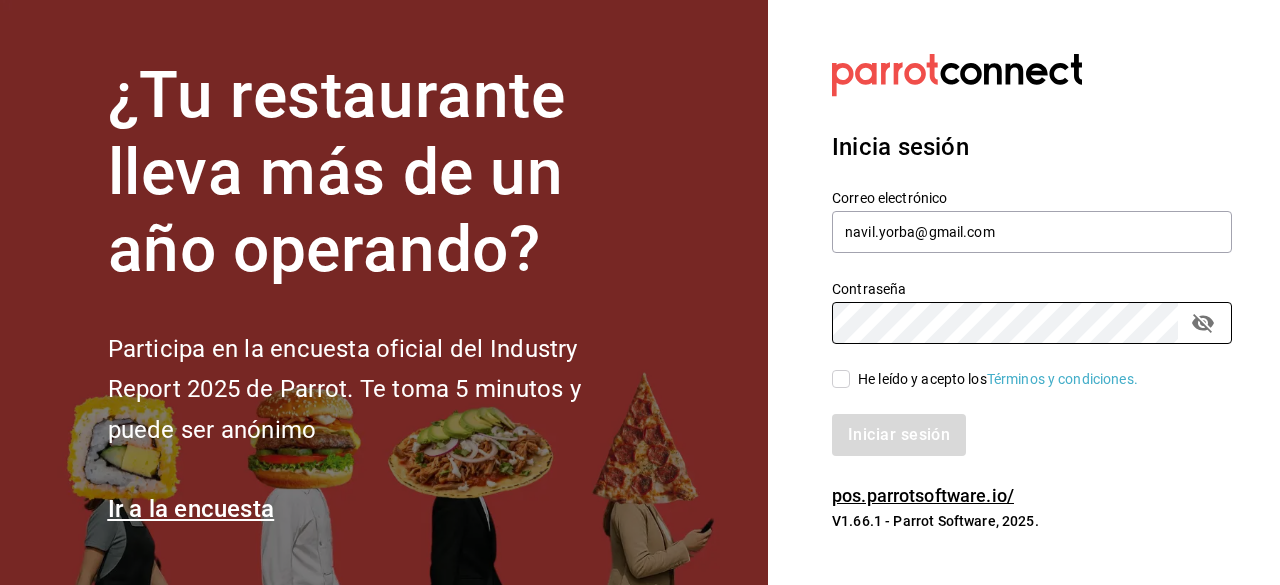 checkbox on "true" 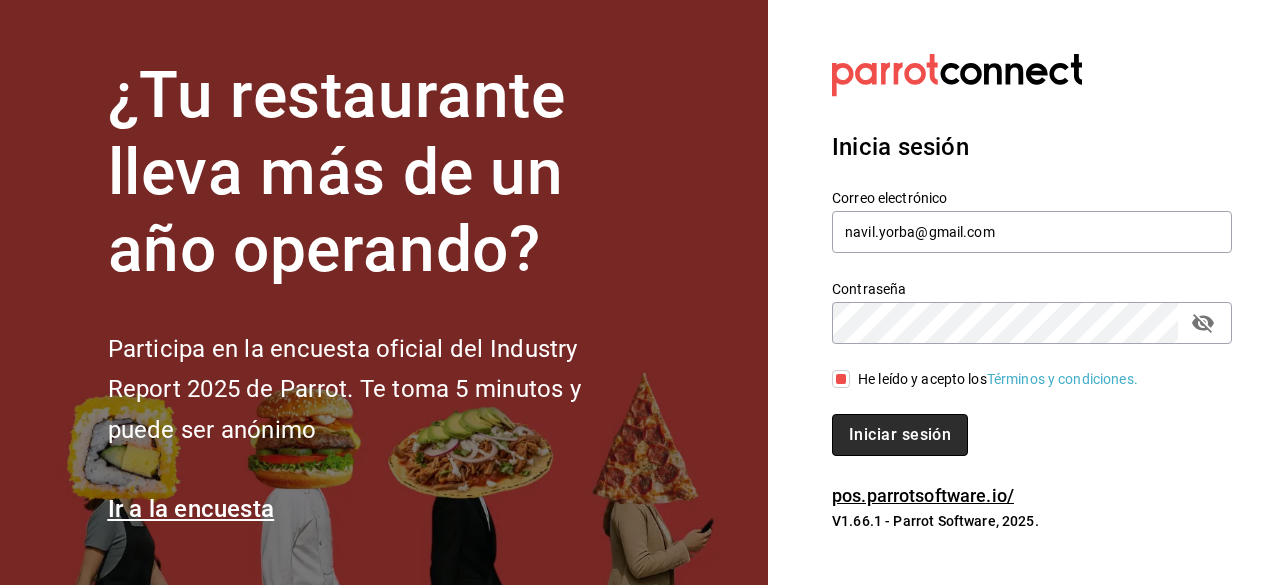 click on "Iniciar sesión" at bounding box center [900, 435] 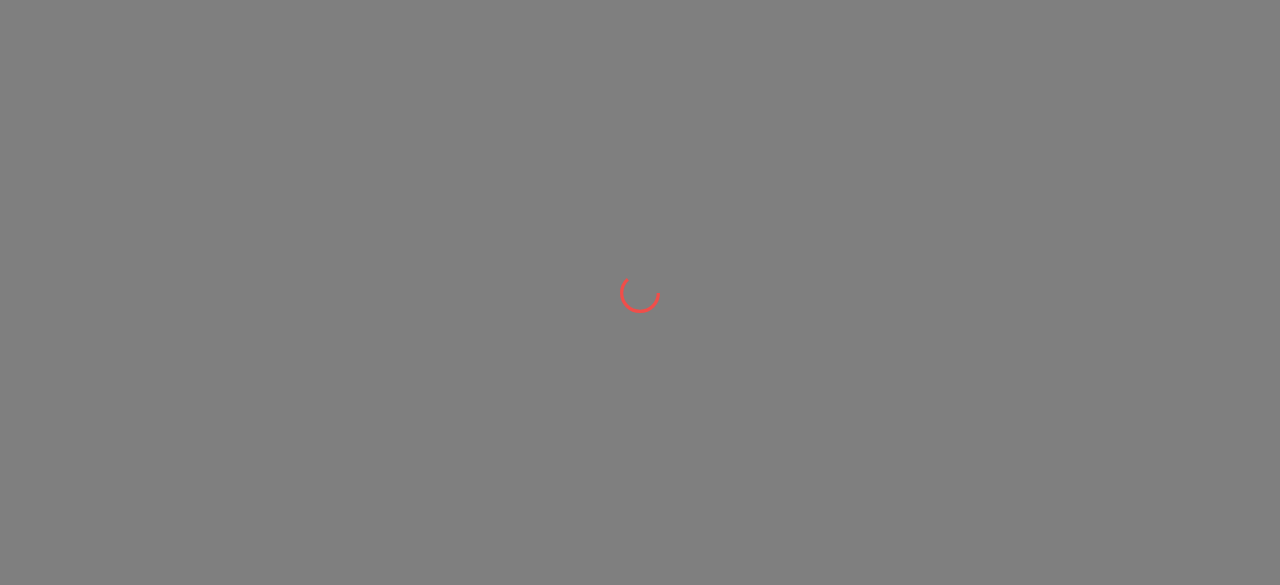 scroll, scrollTop: 0, scrollLeft: 0, axis: both 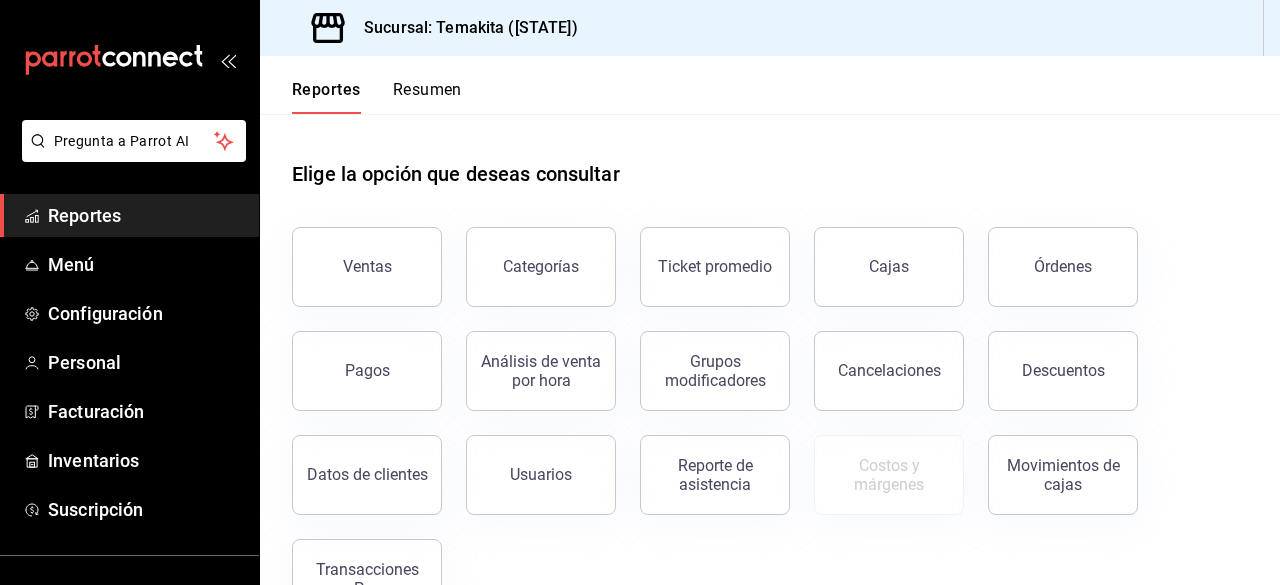 click on "Reportes Resumen" at bounding box center (770, 85) 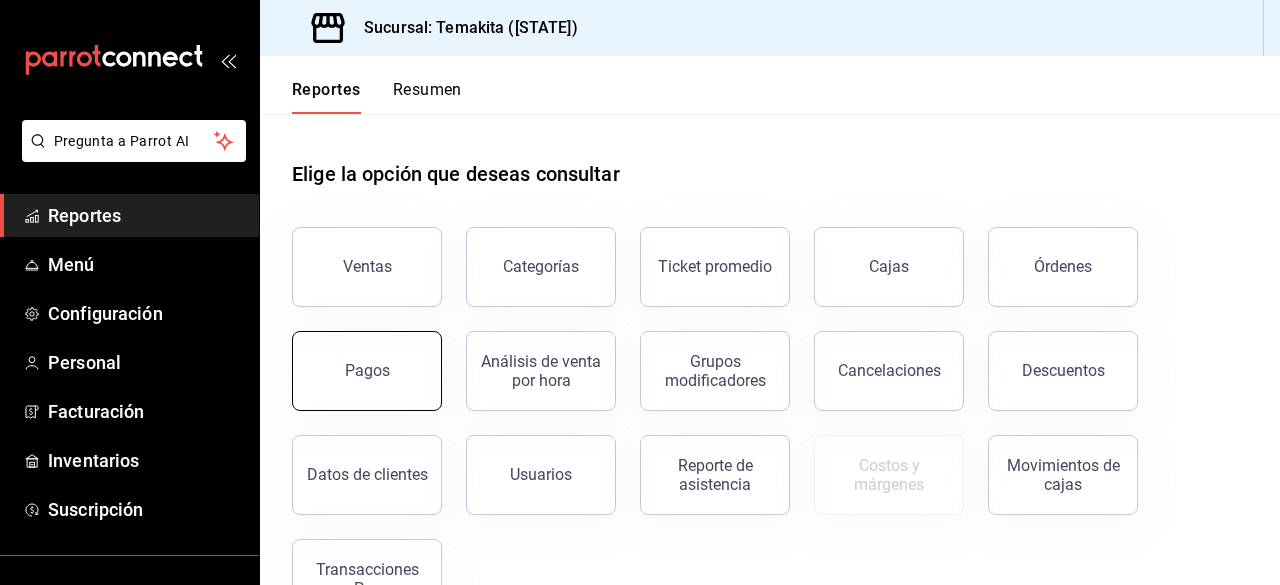 scroll, scrollTop: 65, scrollLeft: 0, axis: vertical 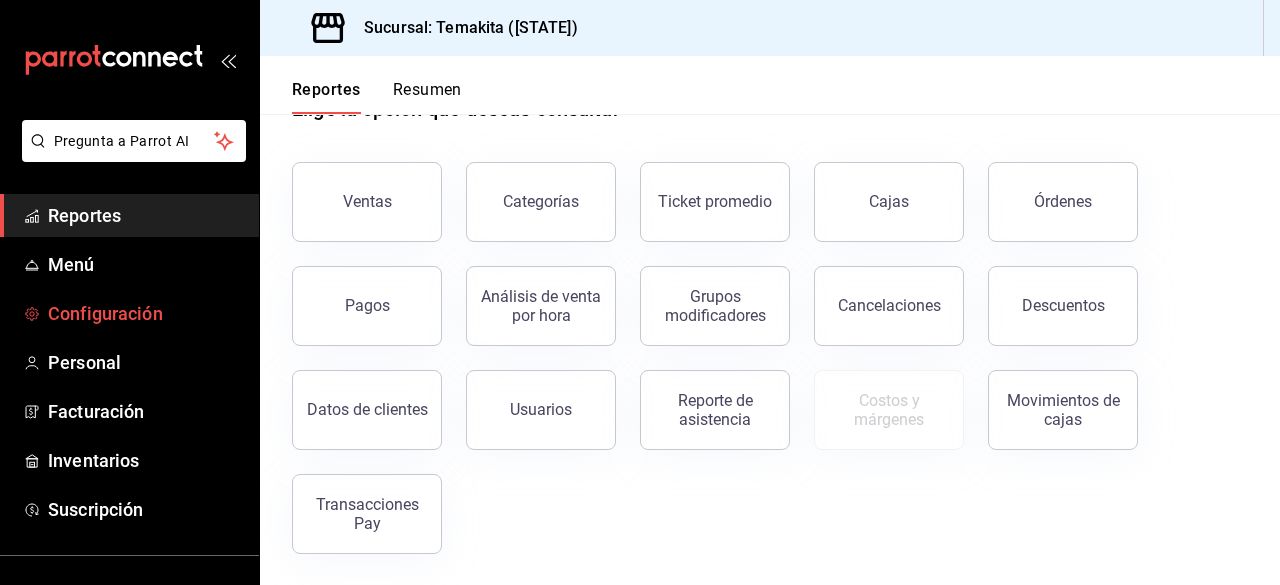 click on "Configuración" at bounding box center (145, 313) 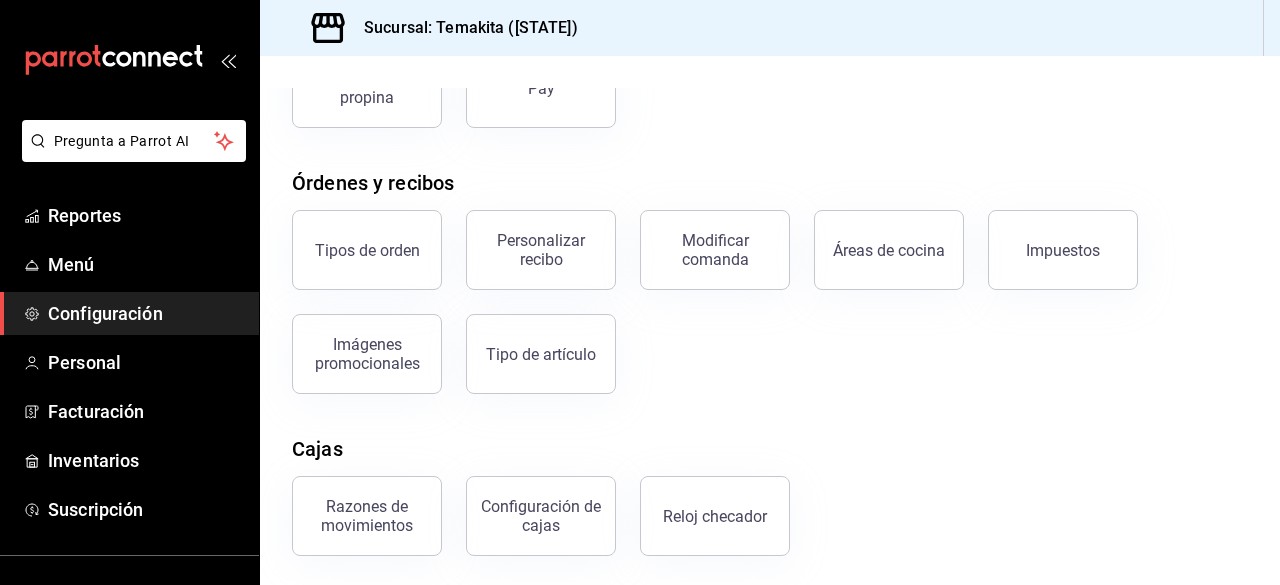 scroll, scrollTop: 263, scrollLeft: 0, axis: vertical 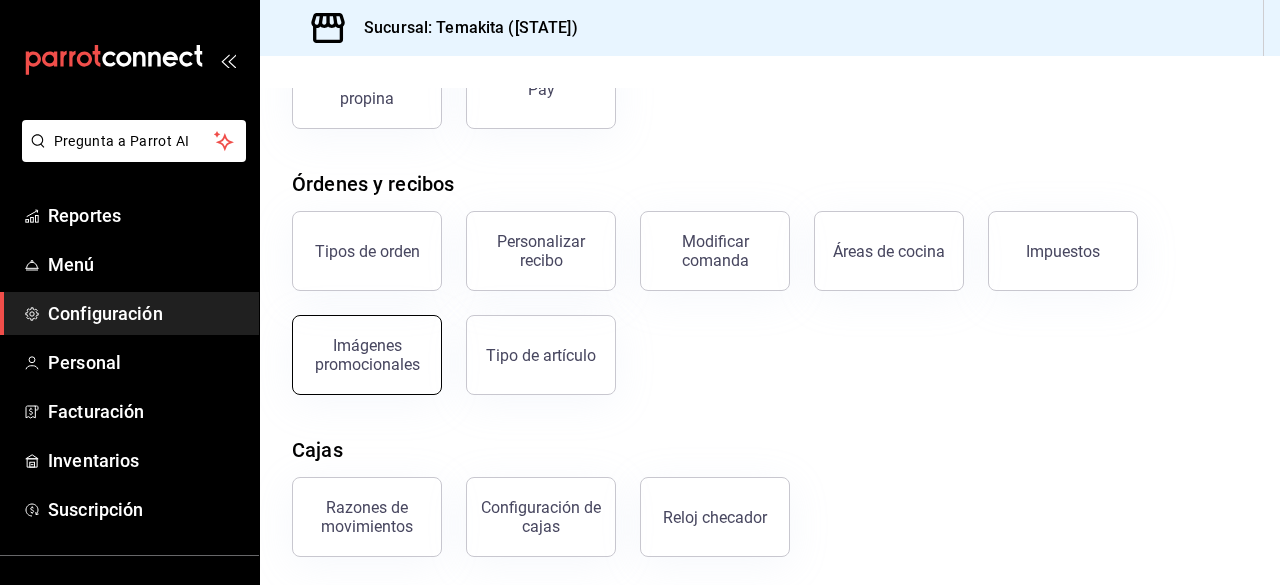 click on "Imágenes promocionales" at bounding box center (367, 355) 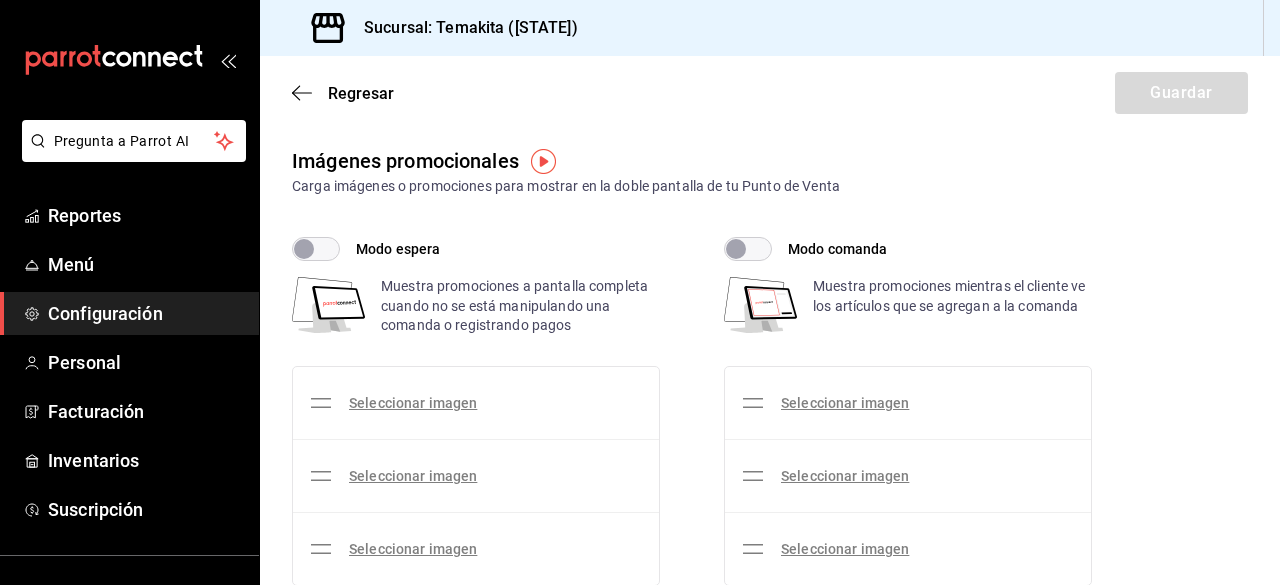 checkbox on "true" 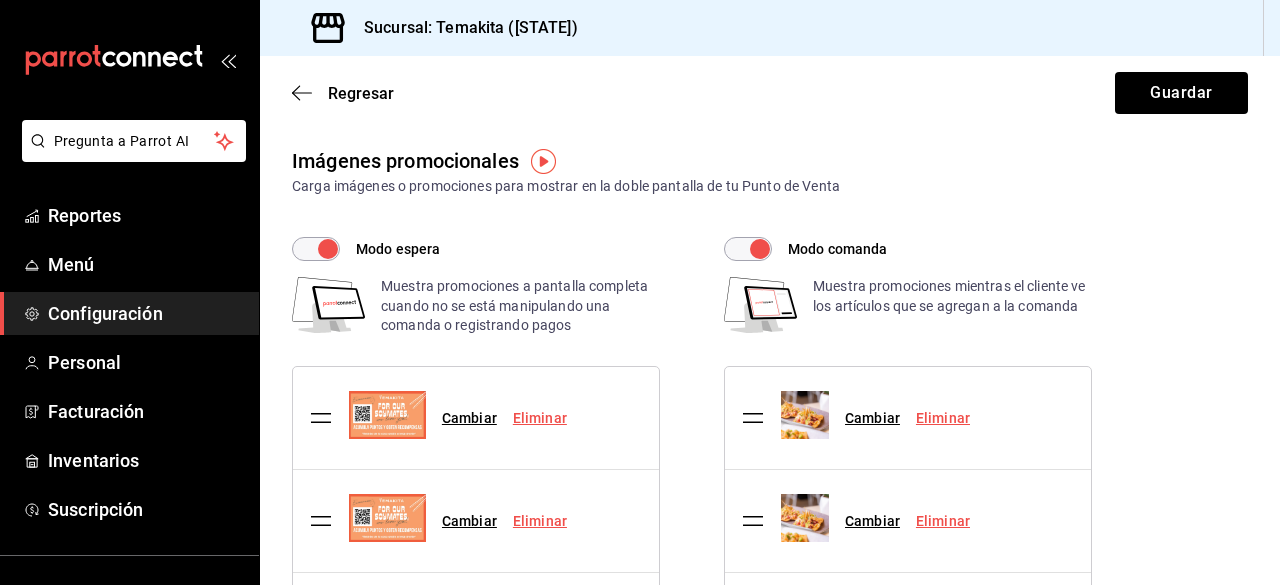 scroll, scrollTop: 138, scrollLeft: 0, axis: vertical 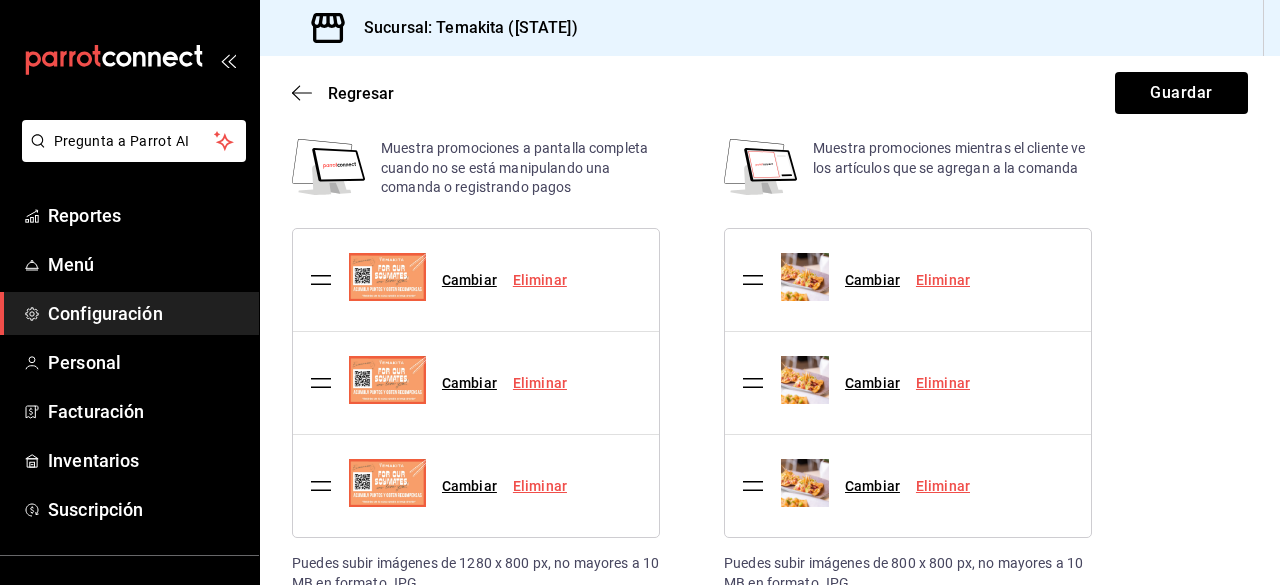 click on "Cambiar" at bounding box center [469, 280] 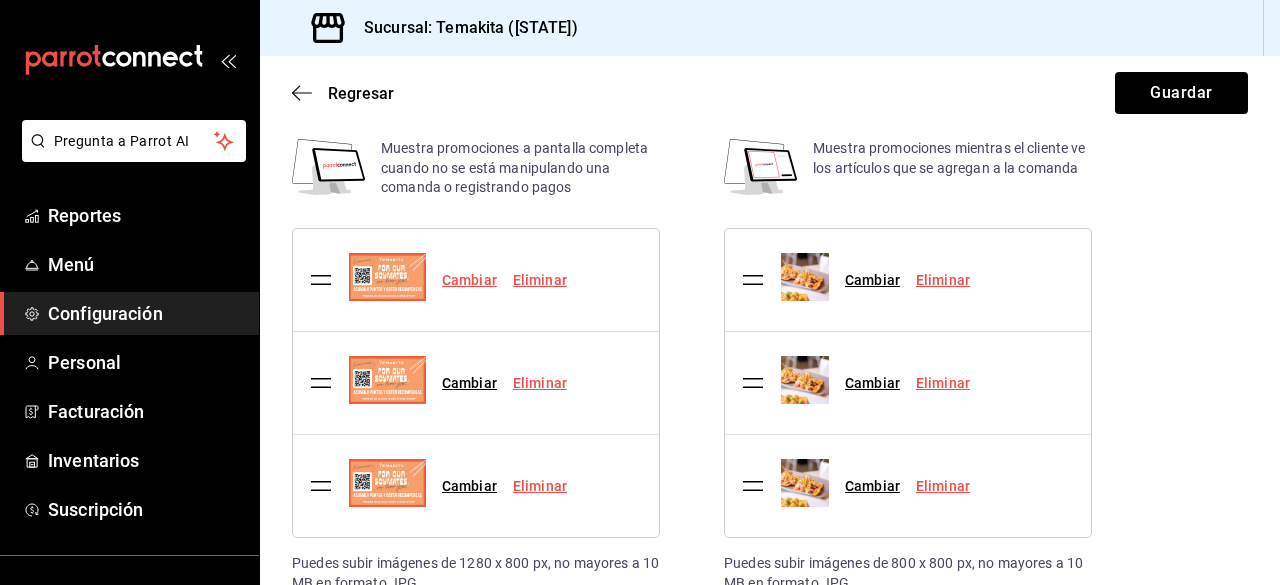 click on "Cambiar" at bounding box center [469, 280] 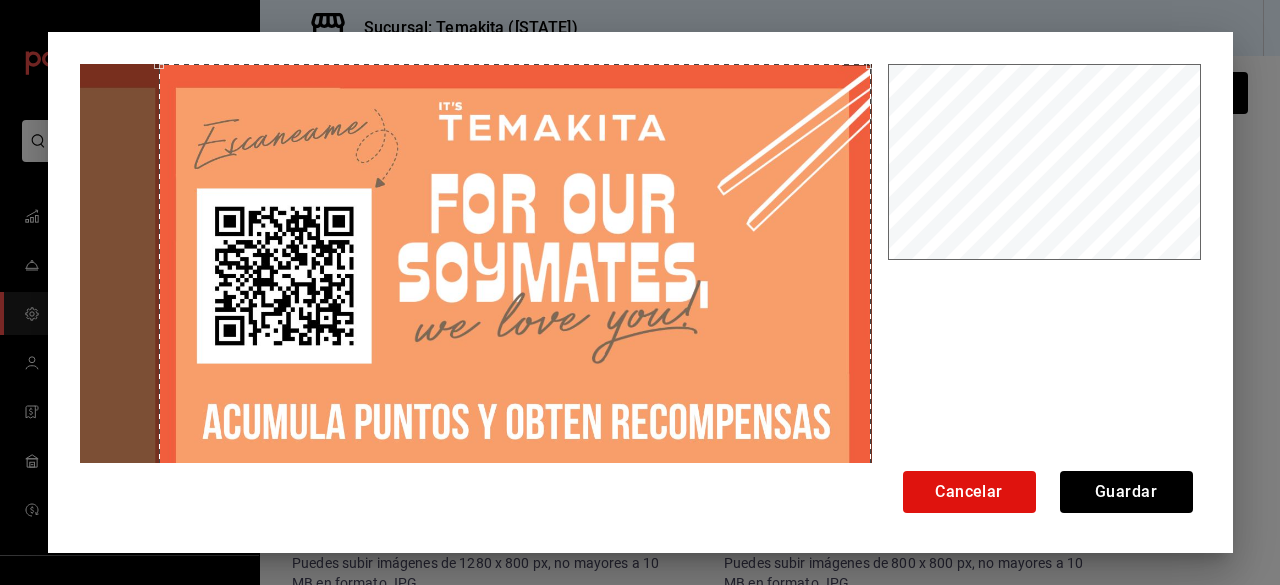 click at bounding box center [515, 287] 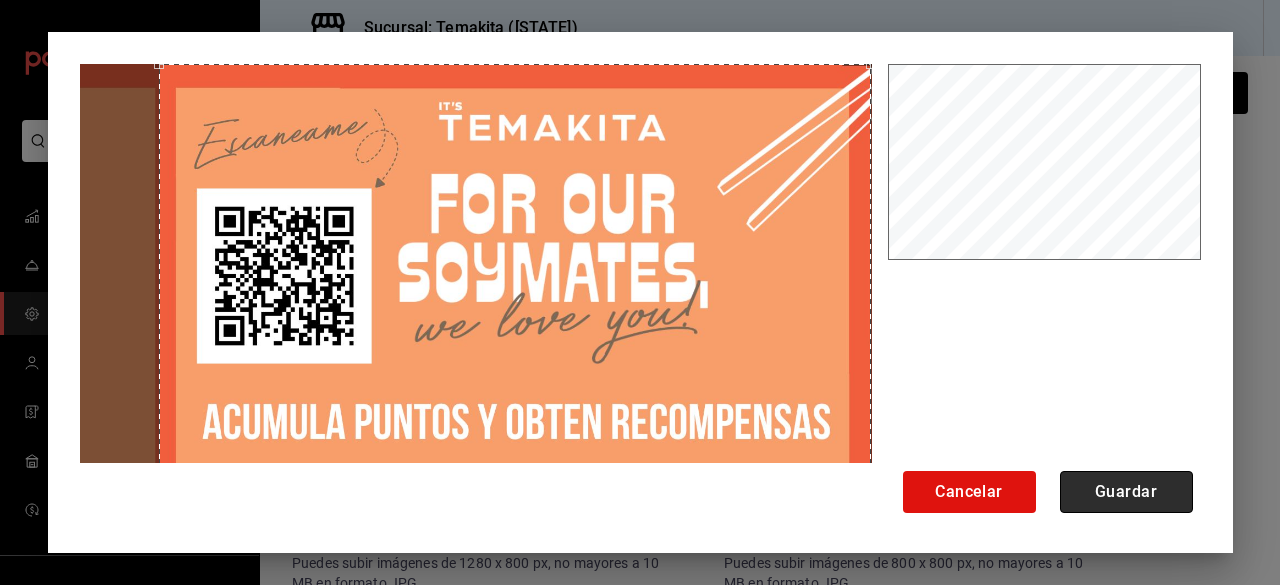 click on "Guardar" at bounding box center (1126, 492) 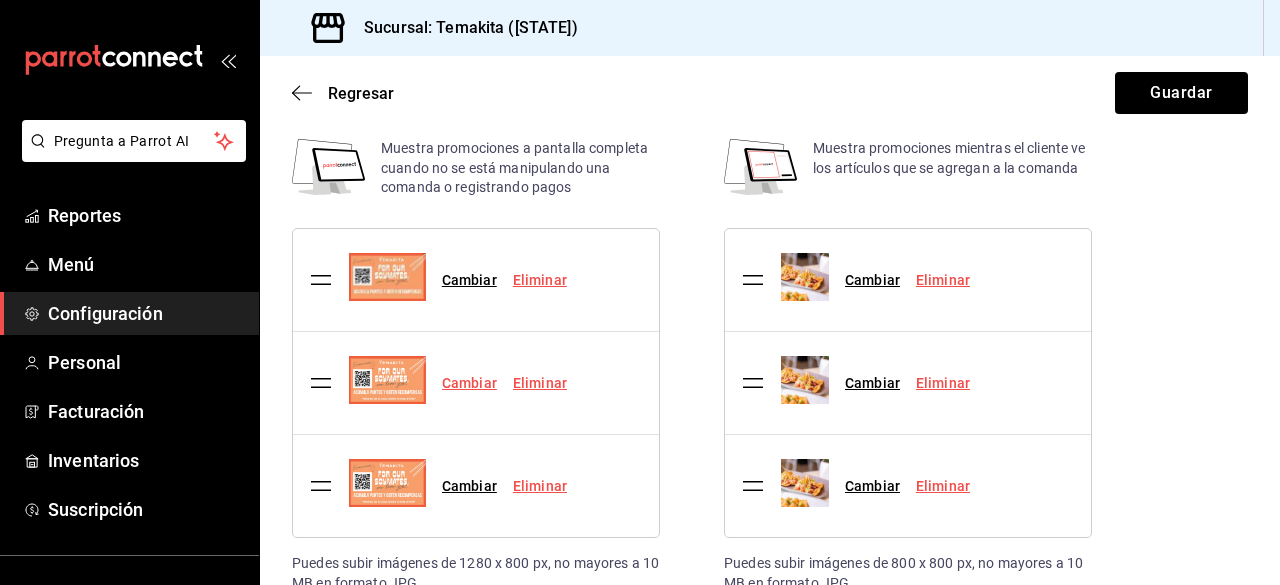 click on "Cambiar" at bounding box center (469, 383) 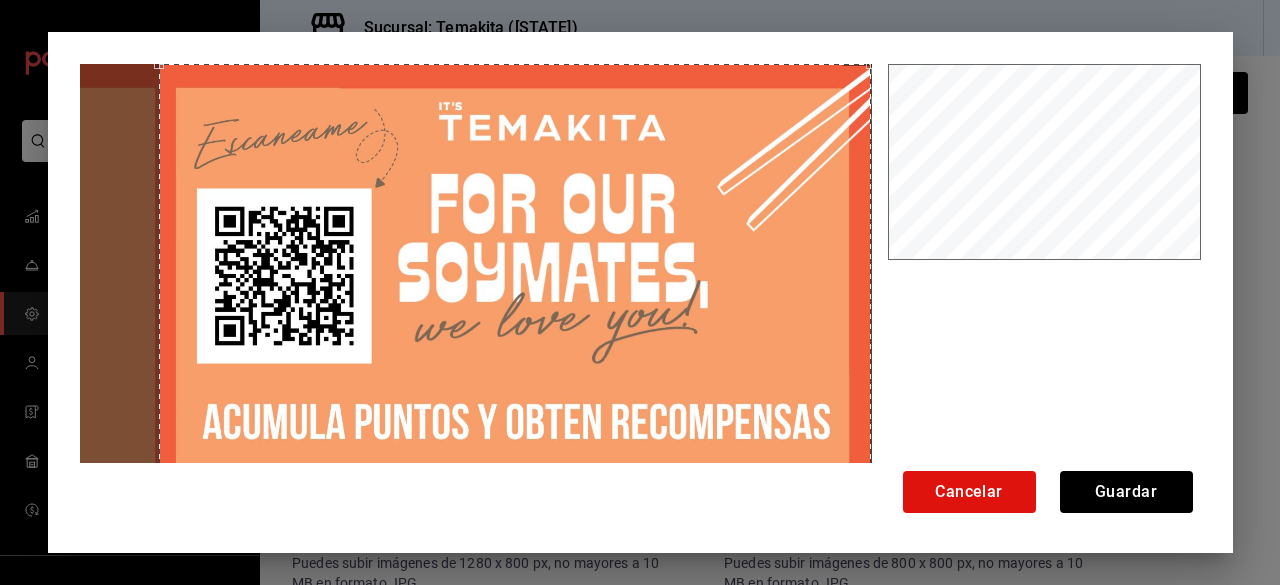 click at bounding box center (515, 287) 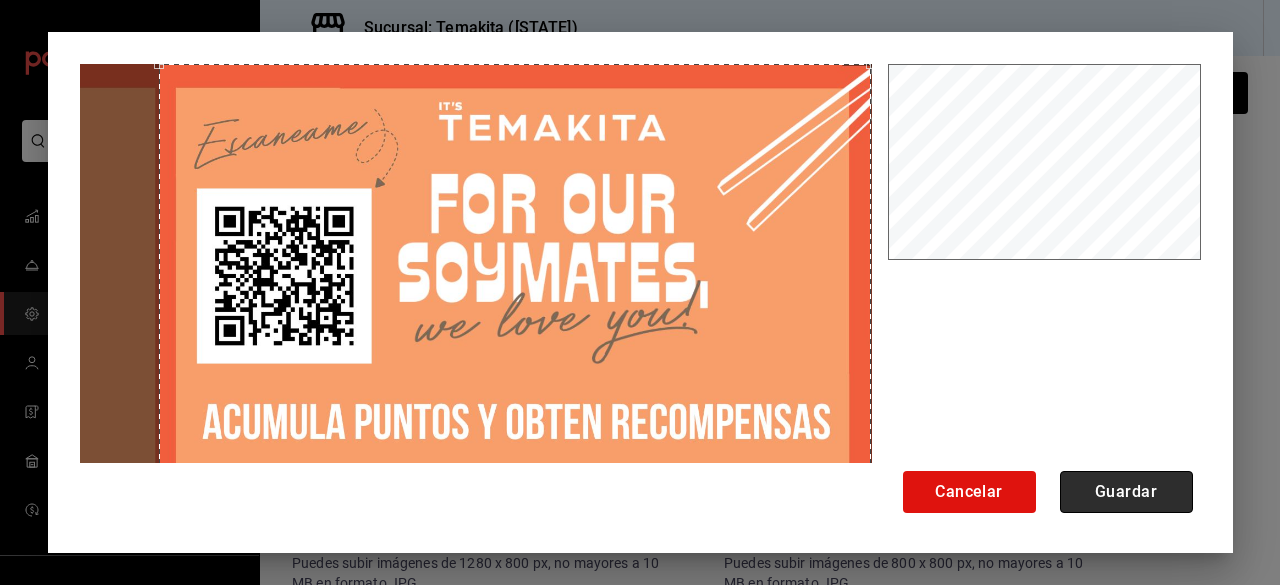 click on "Guardar" at bounding box center [1126, 492] 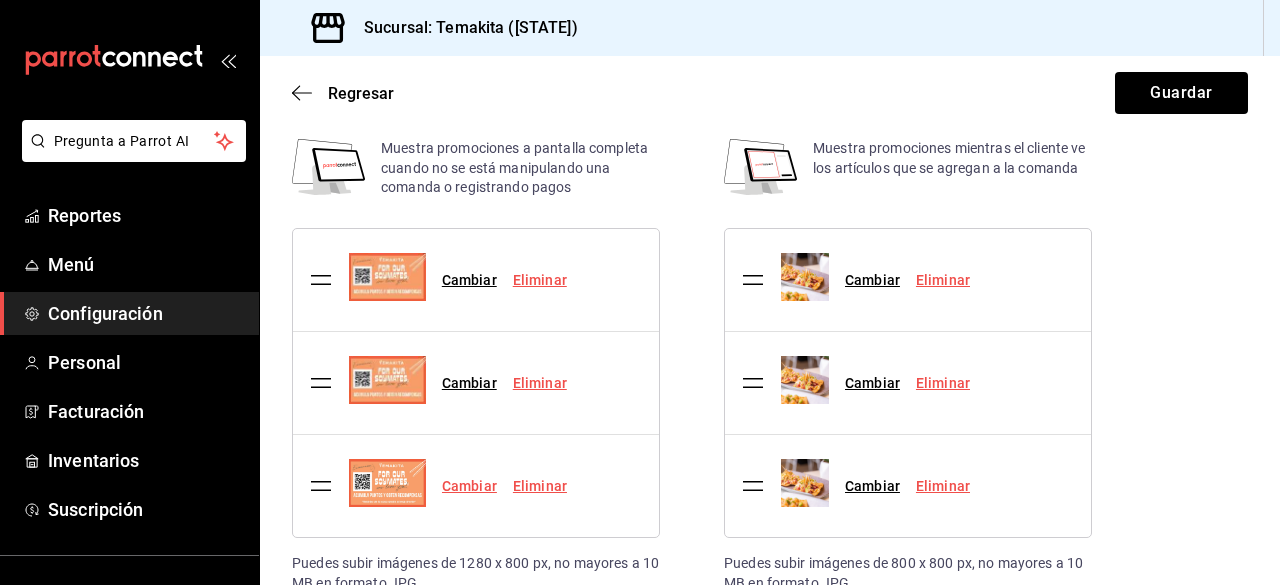 click on "Cambiar" at bounding box center (469, 486) 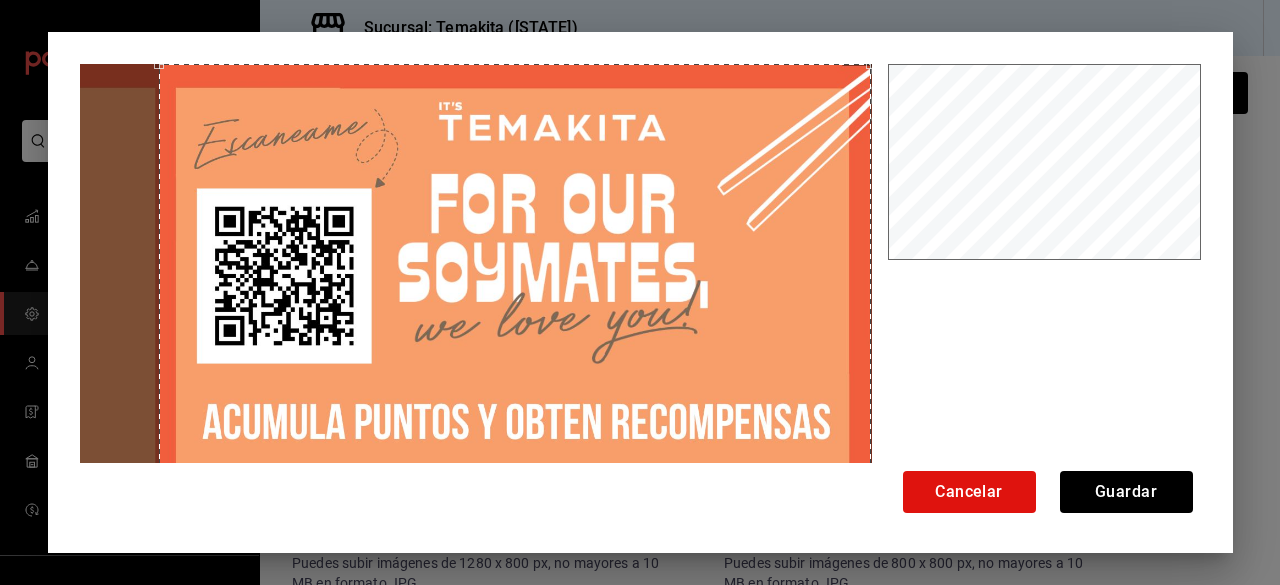 click at bounding box center [515, 286] 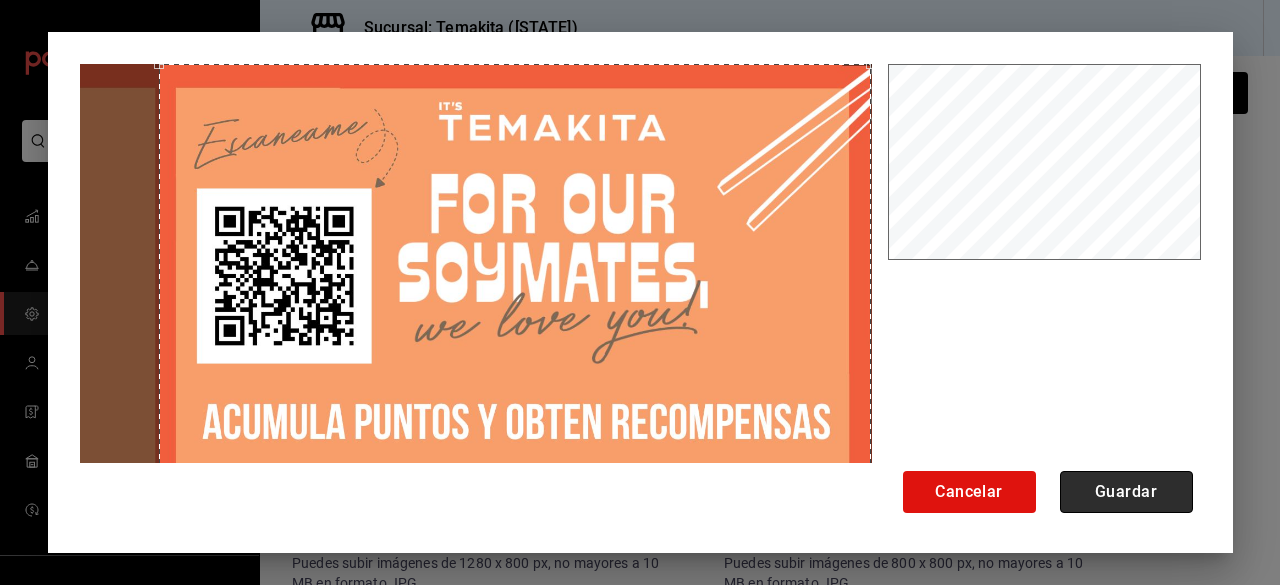 click on "Guardar" at bounding box center (1126, 492) 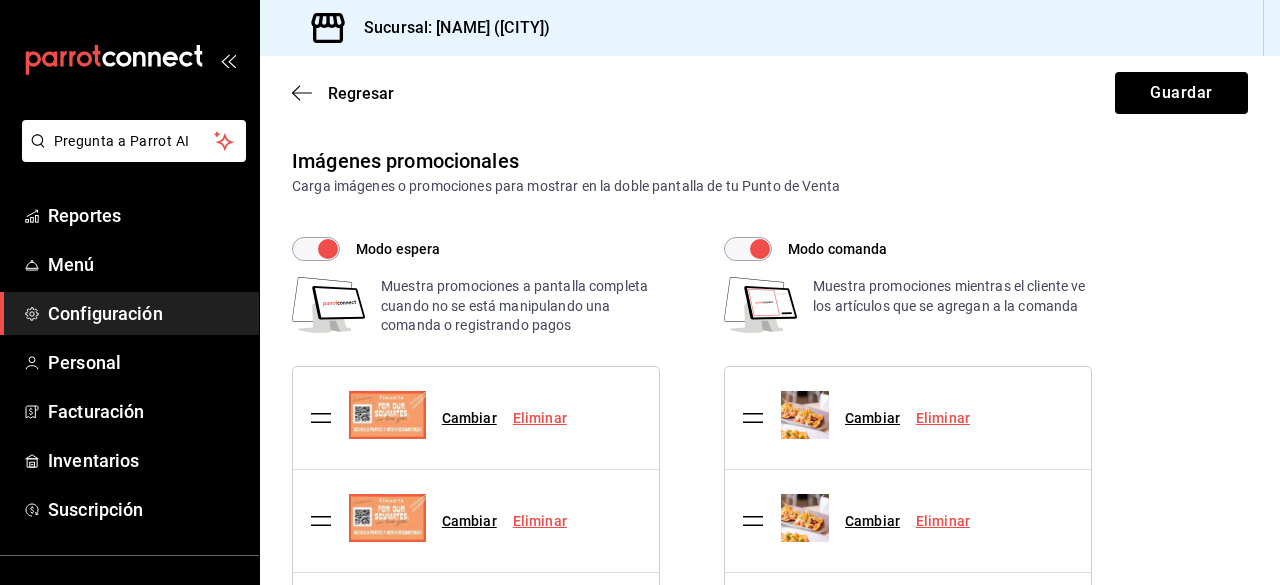 scroll, scrollTop: 0, scrollLeft: 0, axis: both 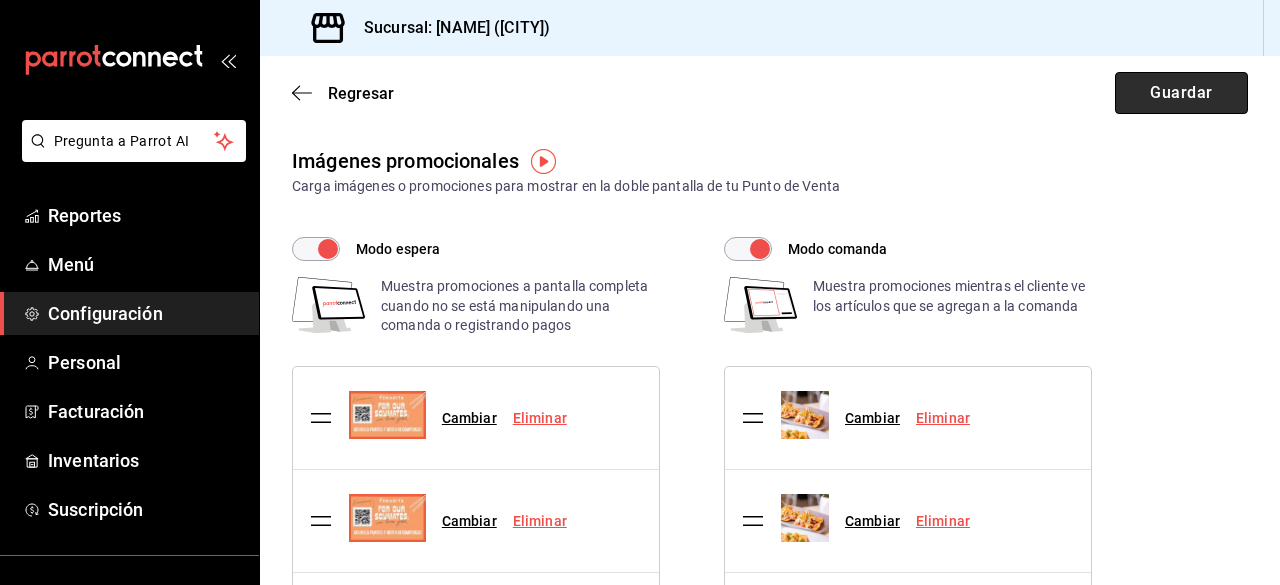 click on "Guardar" at bounding box center [1181, 93] 